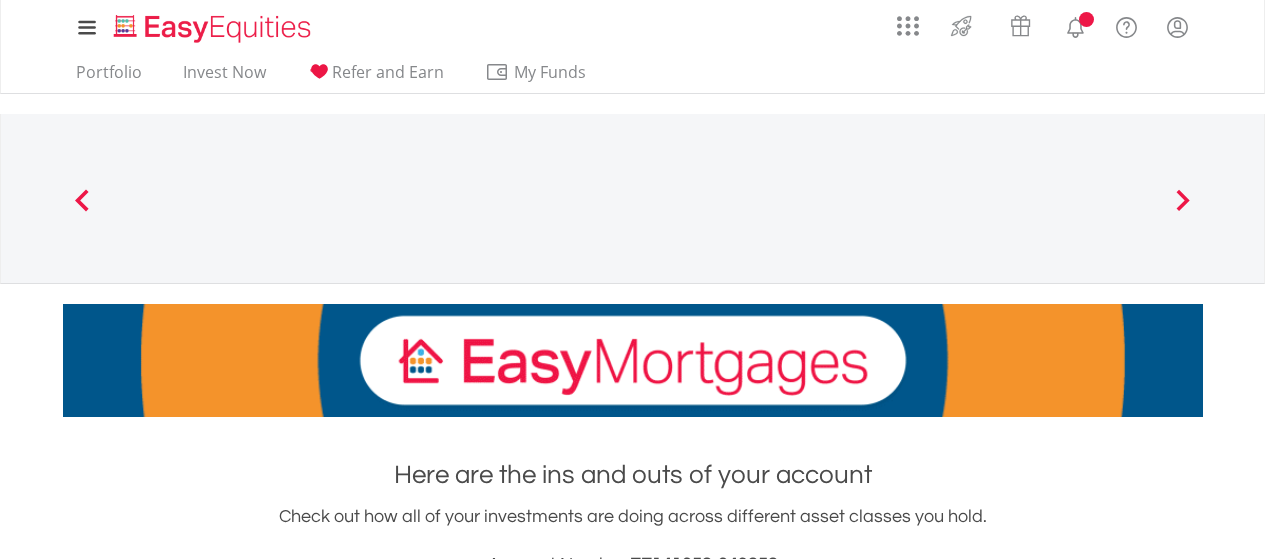 scroll, scrollTop: 0, scrollLeft: 0, axis: both 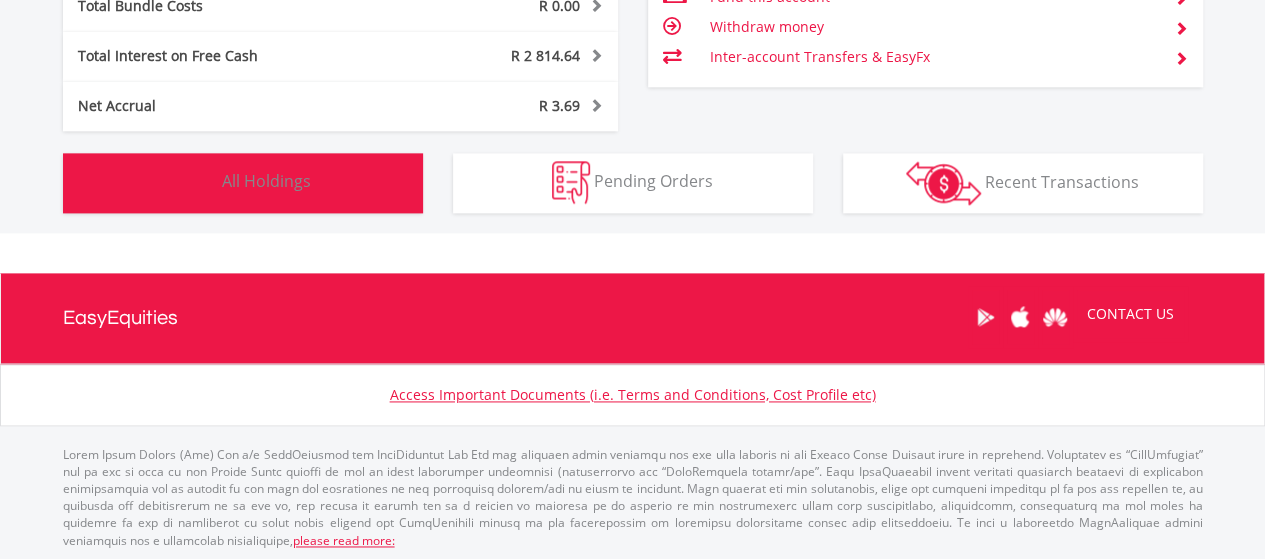click on "Holdings
All Holdings" at bounding box center (243, 183) 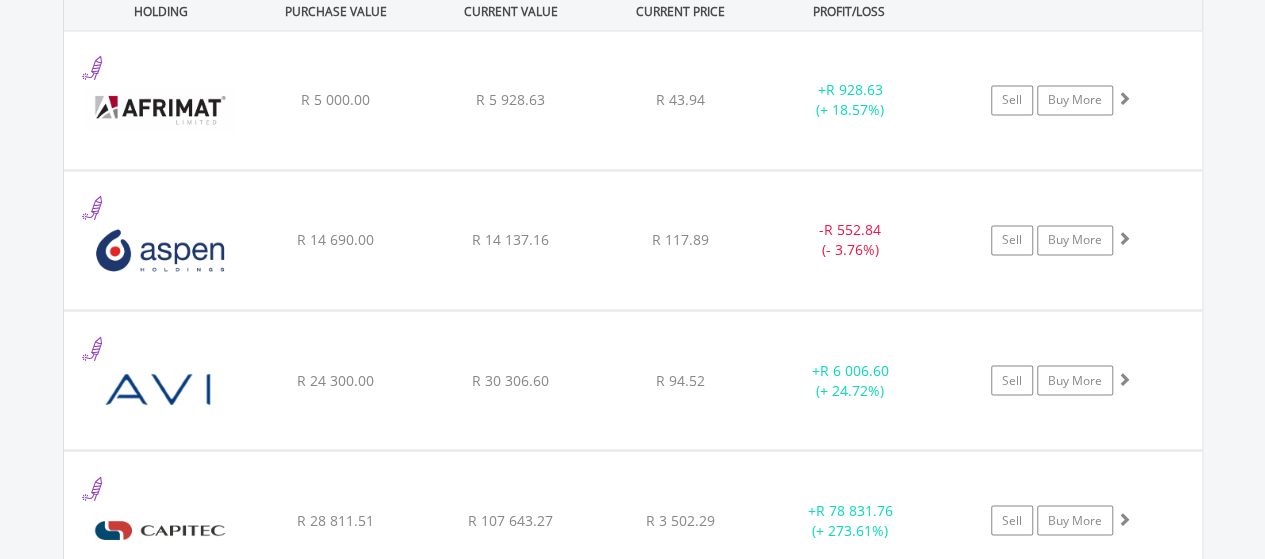 scroll, scrollTop: 1622, scrollLeft: 0, axis: vertical 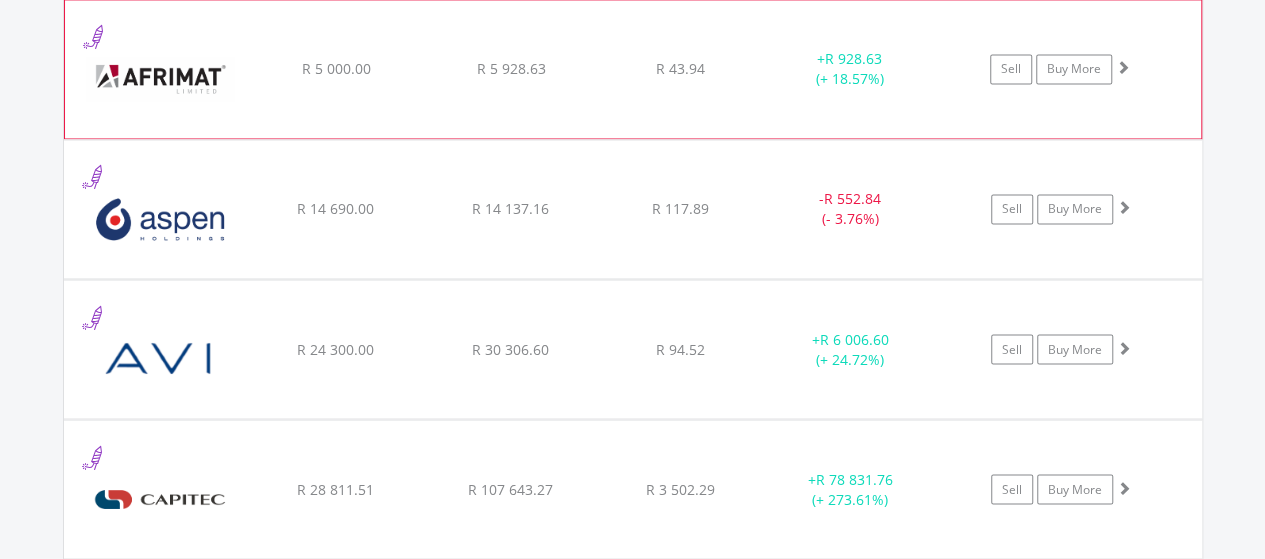 click on "﻿
Afrimat Limited
R 5 000.00
R 5 928.63
R 43.94
+  R 928.63 (+ 18.57%)
Sell
Buy More" at bounding box center (633, 69) 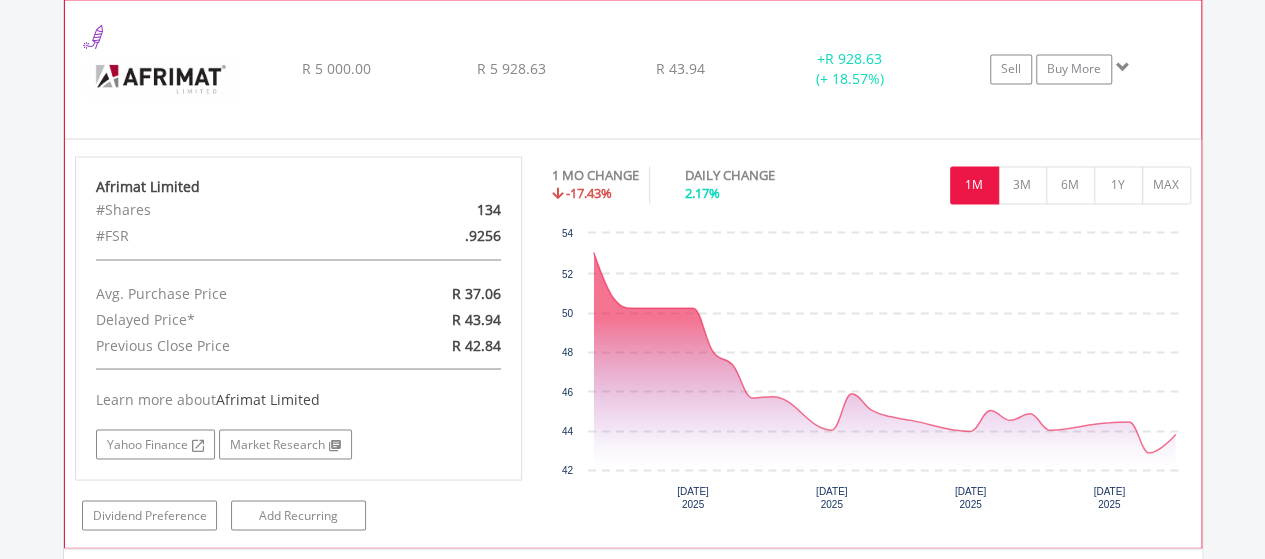 click on "﻿
Afrimat Limited
R 5 000.00
R 5 928.63
R 43.94
+  R 928.63 (+ 18.57%)
Sell
Buy More" at bounding box center (633, 69) 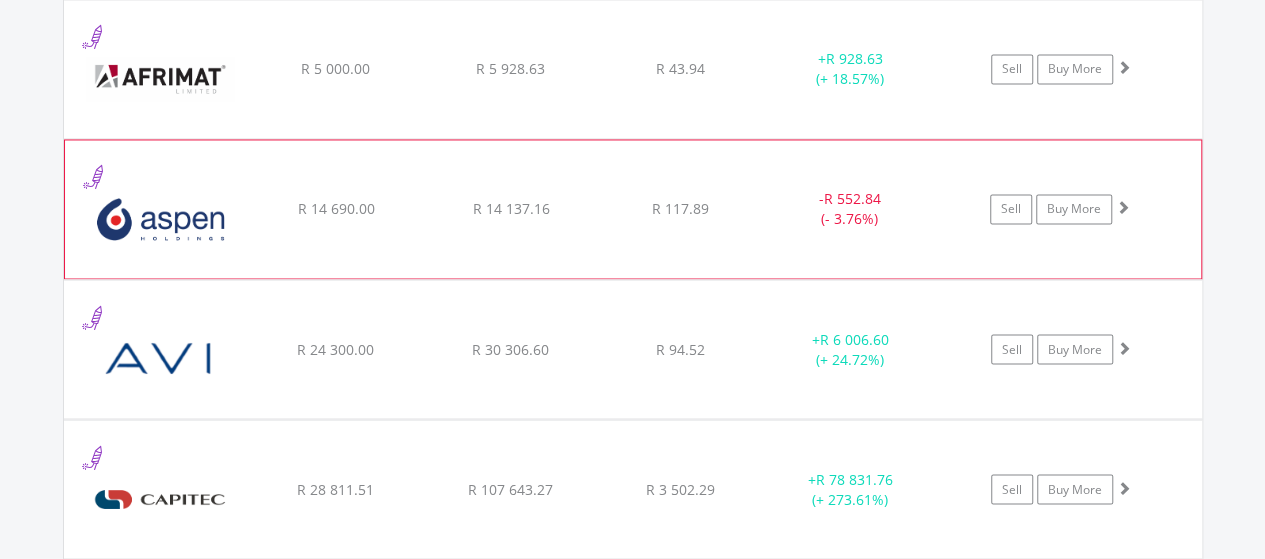 click on "﻿
Aspen Pharmacare Holdings Limited
R 14 690.00
R 14 137.16
R 117.89
-  R 552.84 (- 3.76%)
Sell
Buy More" at bounding box center (633, 69) 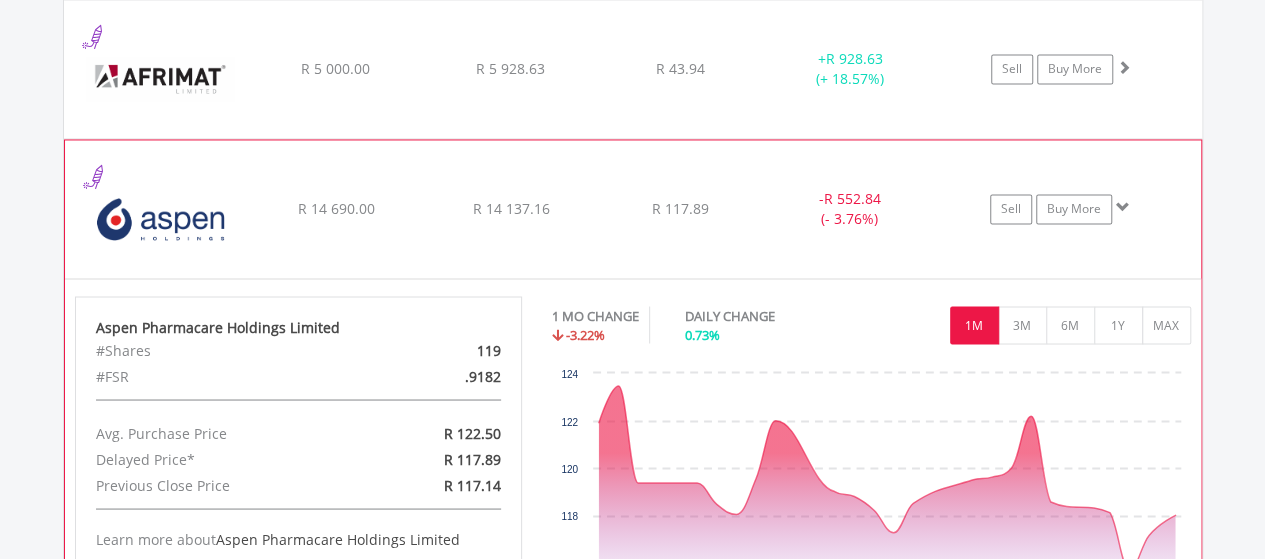 click on "﻿
Aspen Pharmacare Holdings Limited
R 14 690.00
R 14 137.16
R 117.89
-  R 552.84 (- 3.76%)
Sell
Buy More" at bounding box center (633, 69) 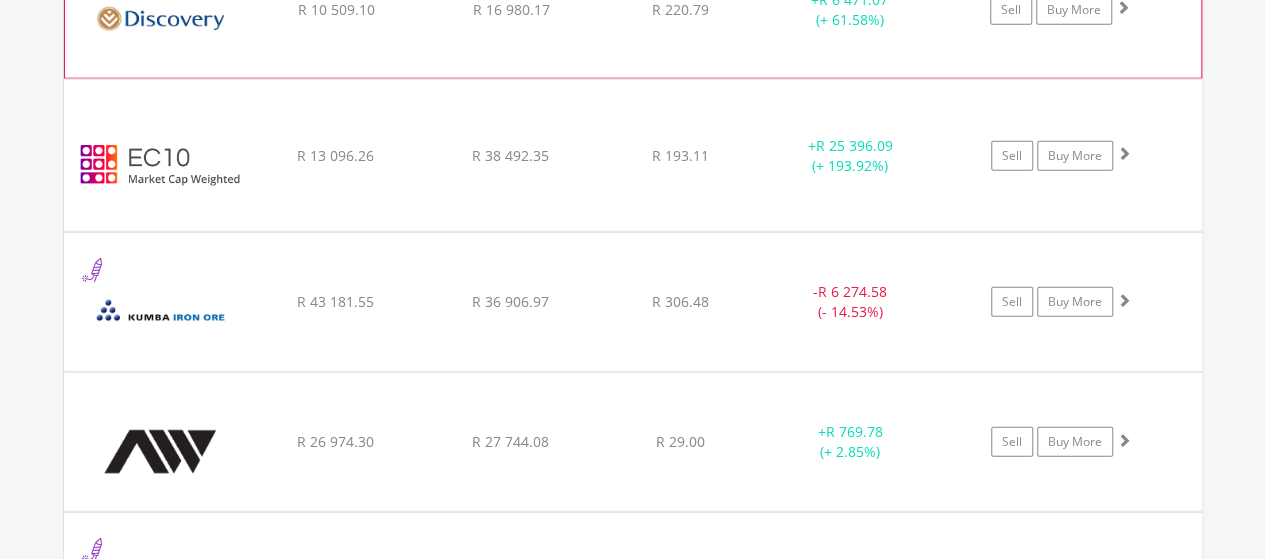 scroll, scrollTop: 2722, scrollLeft: 0, axis: vertical 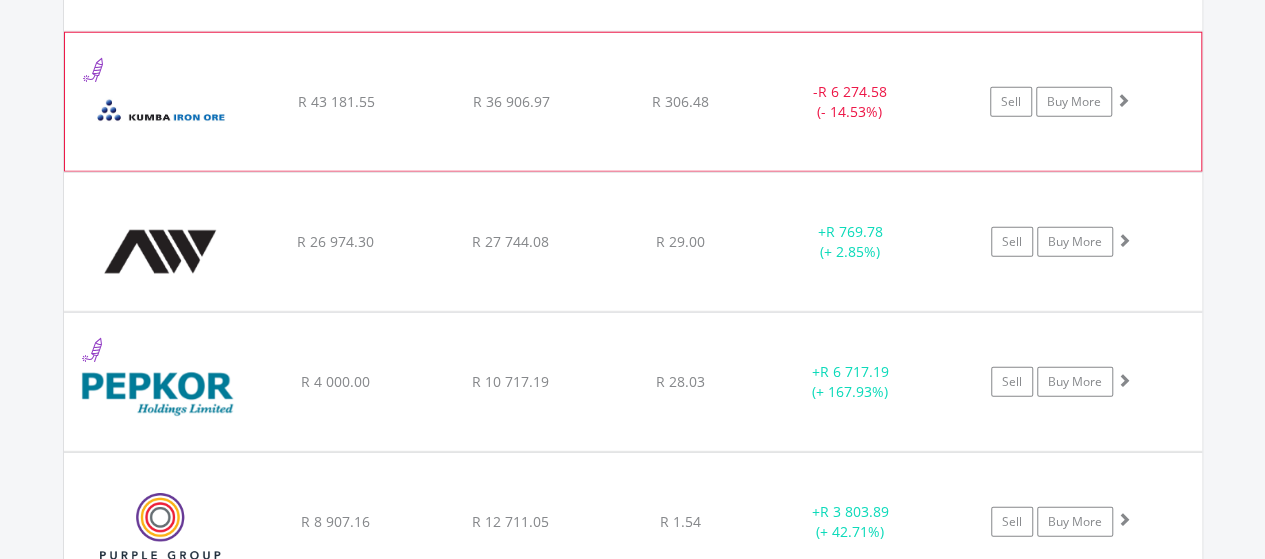 click on "Sell
Buy More" at bounding box center [1071, -1031] 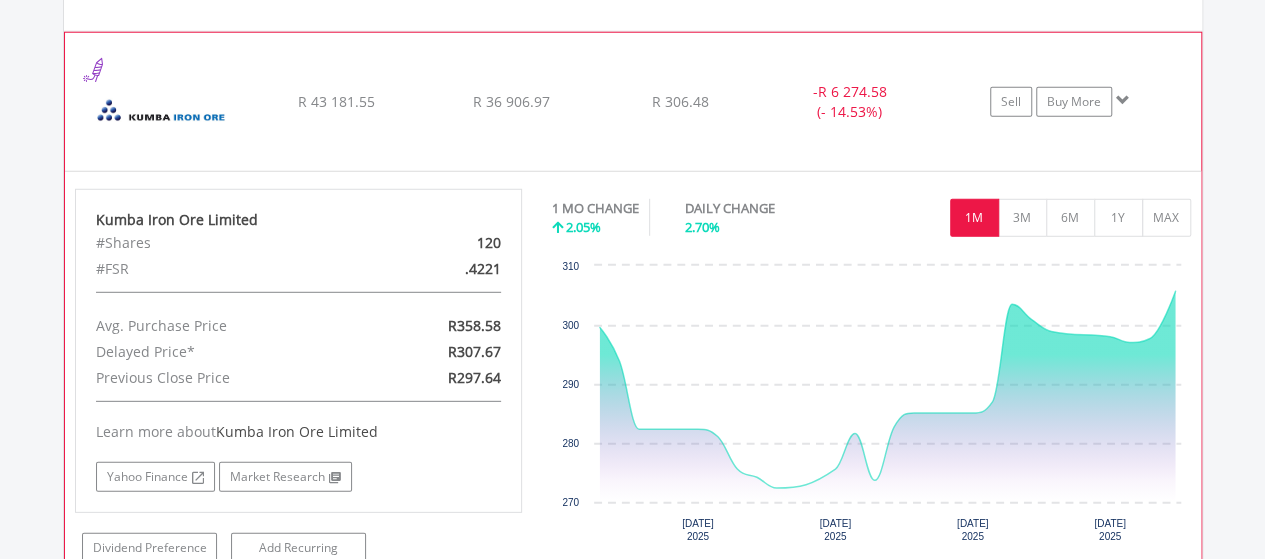 click on "Sell
Buy More" at bounding box center (1071, -1031) 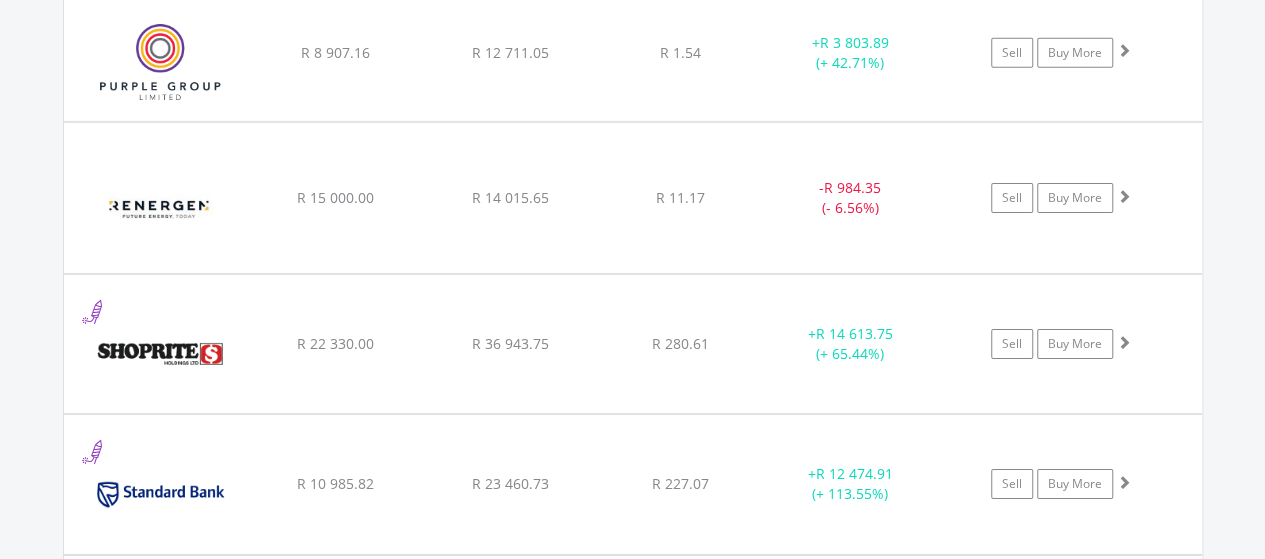 scroll, scrollTop: 3222, scrollLeft: 0, axis: vertical 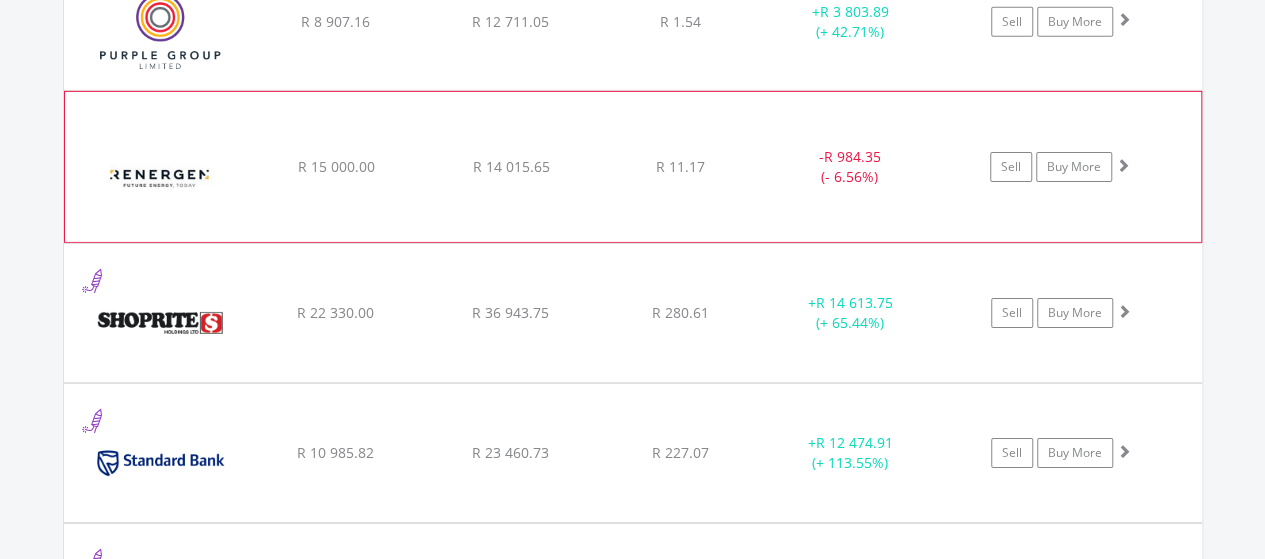 click on "﻿
Renergen Limited
R 15 000.00
R 14 015.65
R 11.17
-  R 984.35 (- 6.56%)
Sell
Buy More" at bounding box center [633, -1531] 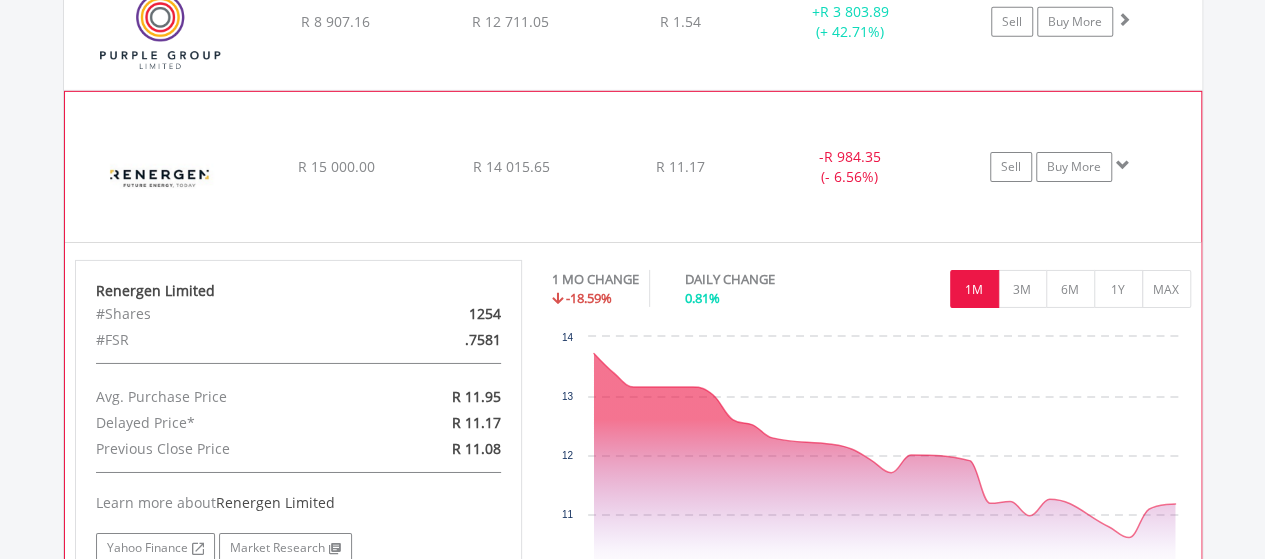 click on "﻿
Renergen Limited
R 15 000.00
R 14 015.65
R 11.17
-  R 984.35 (- 6.56%)
Sell
Buy More" at bounding box center (633, -1531) 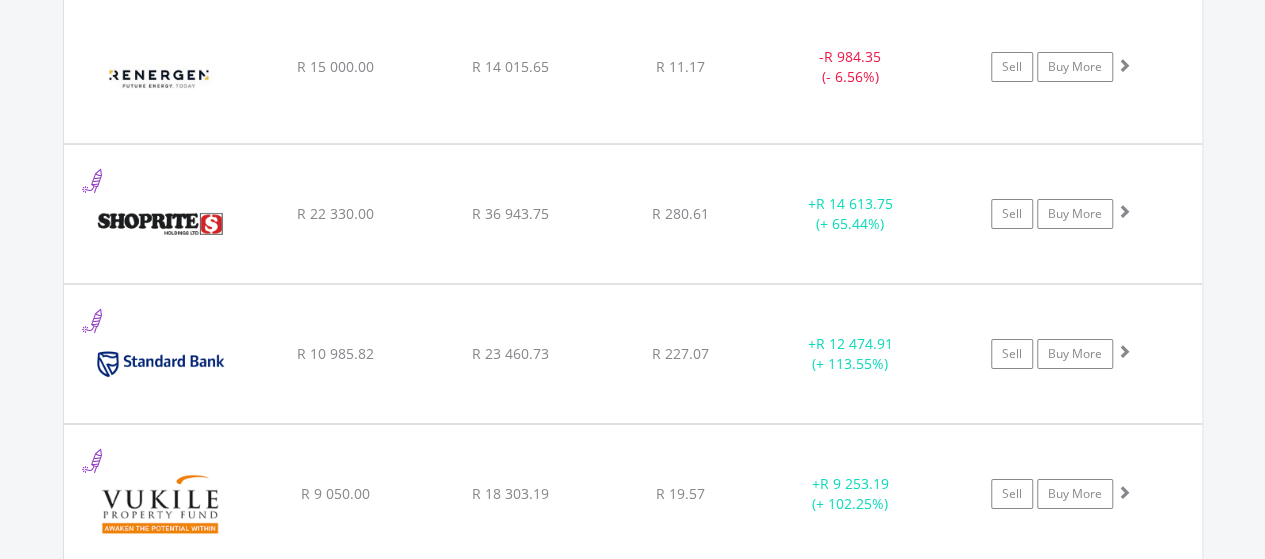 scroll, scrollTop: 3422, scrollLeft: 0, axis: vertical 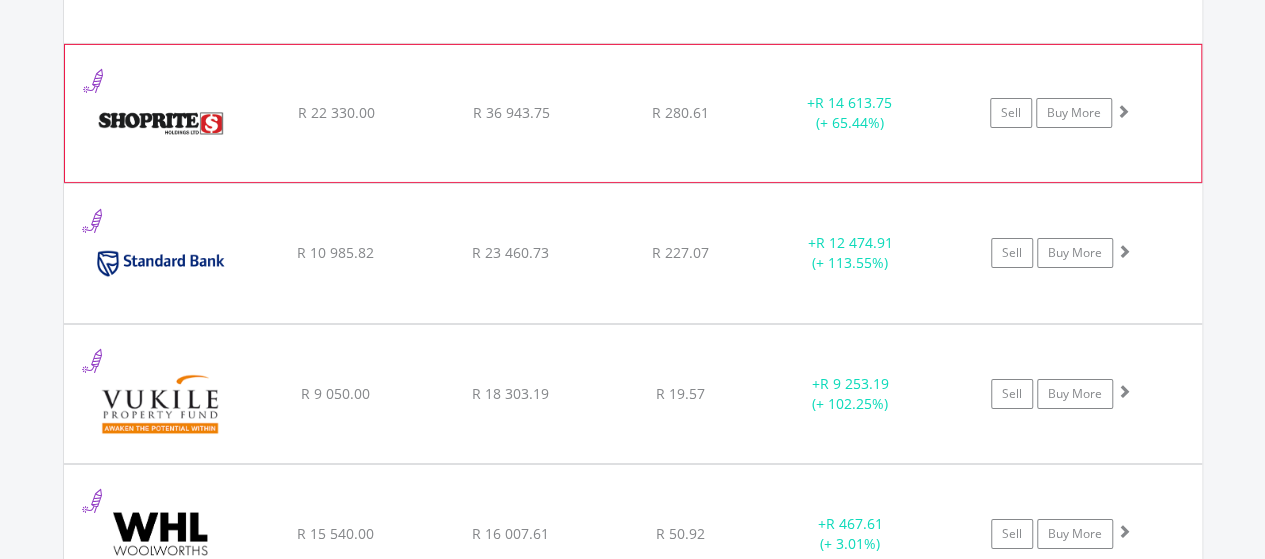 click on "﻿
Shoprite Holdings Limited
R 22 330.00
R 36 943.75
R 280.61
+  R 14 613.75 (+ 65.44%)
Sell
Buy More" at bounding box center [633, -1731] 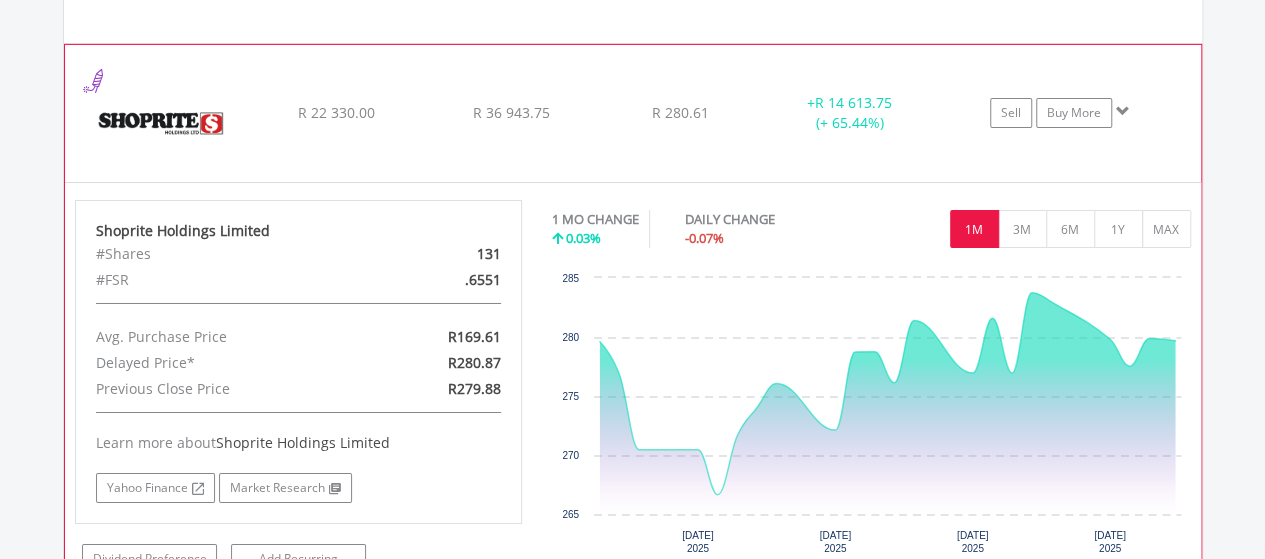 click on "Sell
Buy More" at bounding box center [1071, -1731] 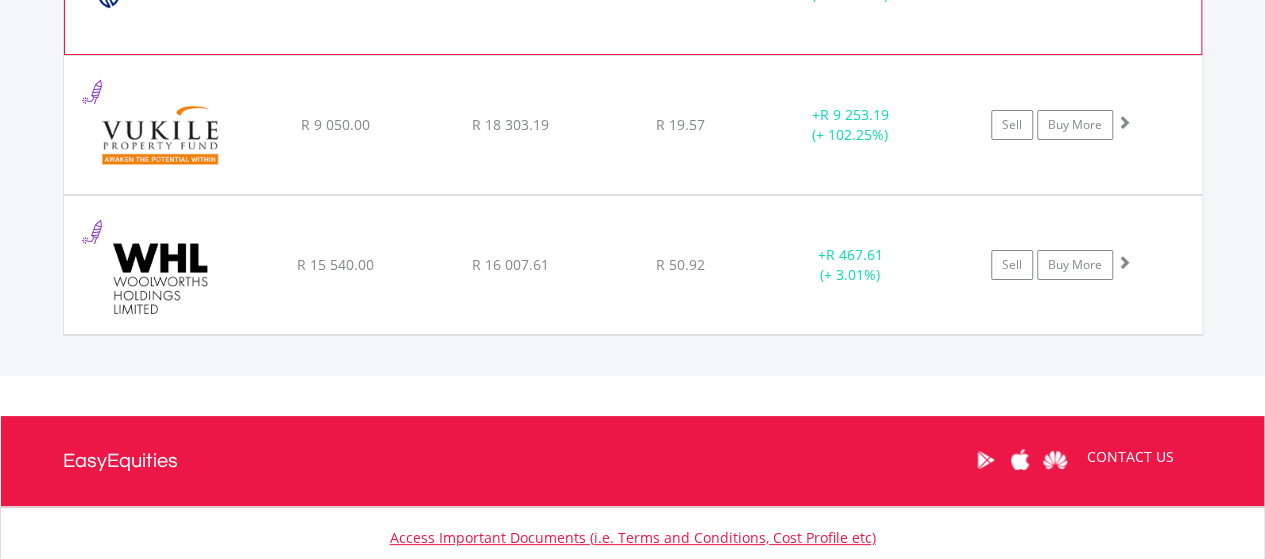 scroll, scrollTop: 3722, scrollLeft: 0, axis: vertical 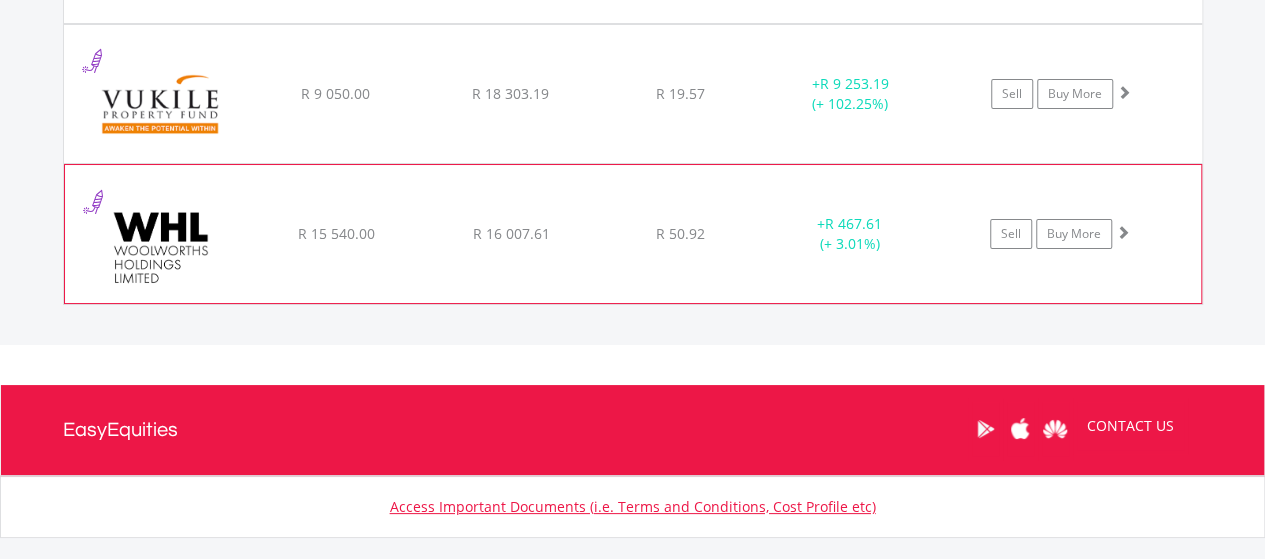 click on "﻿
Woolworths Holdings Limited
R 15 540.00
R 16 007.61
R 50.92
+  R 467.61 (+ 3.01%)
Sell
Buy More" at bounding box center [633, -2031] 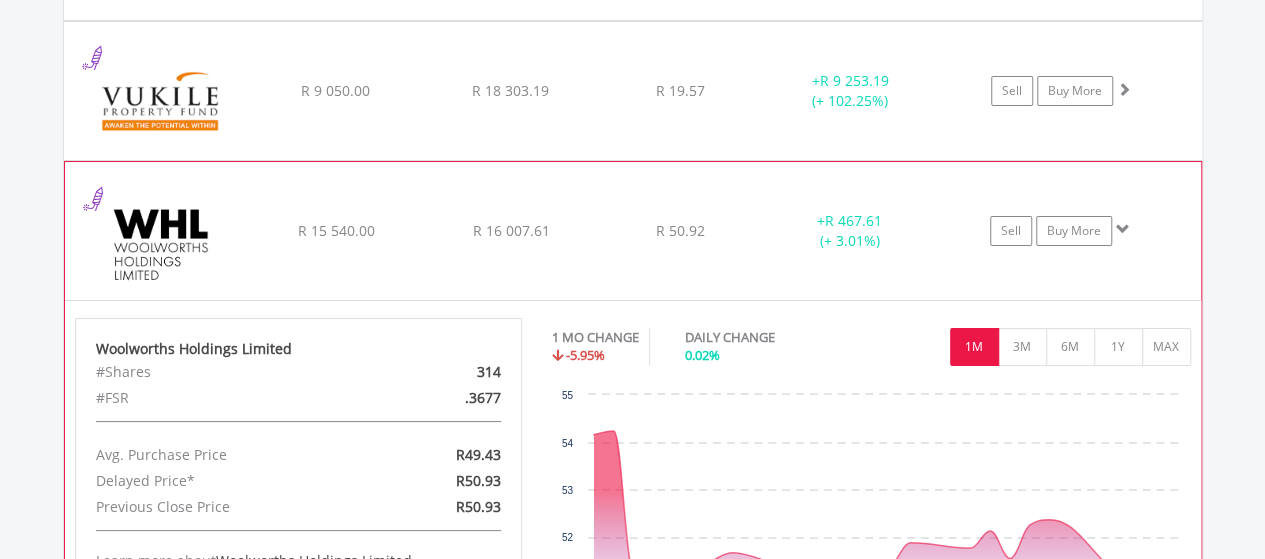scroll, scrollTop: 3722, scrollLeft: 0, axis: vertical 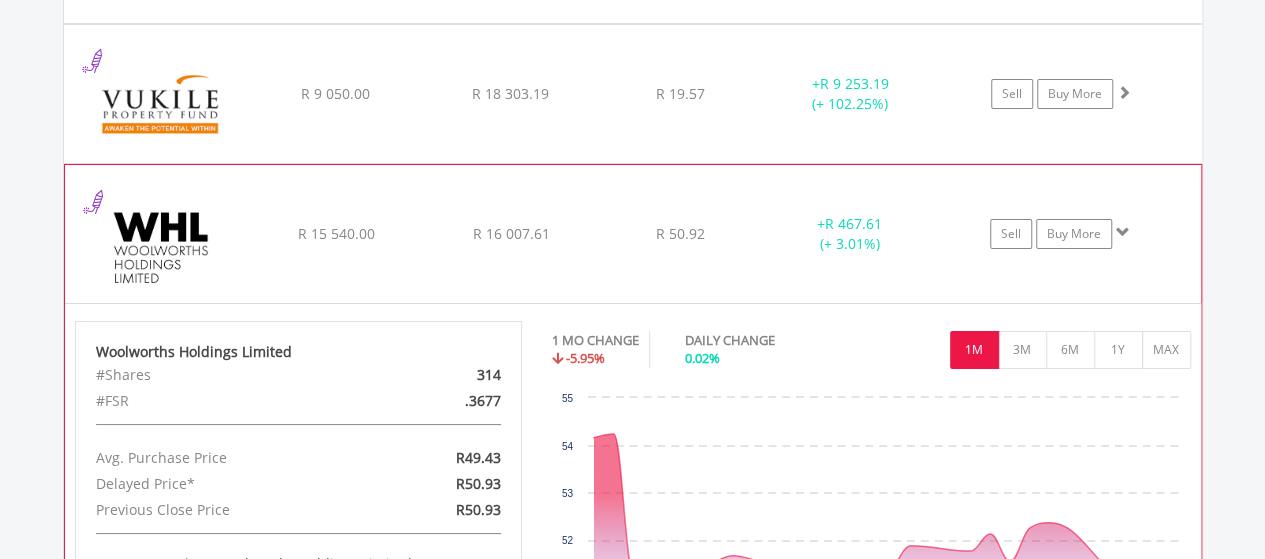 click on "﻿
Woolworths Holdings Limited
R 15 540.00
R 16 007.61
R 50.92
+  R 467.61 (+ 3.01%)
Sell
Buy More" at bounding box center [633, -2031] 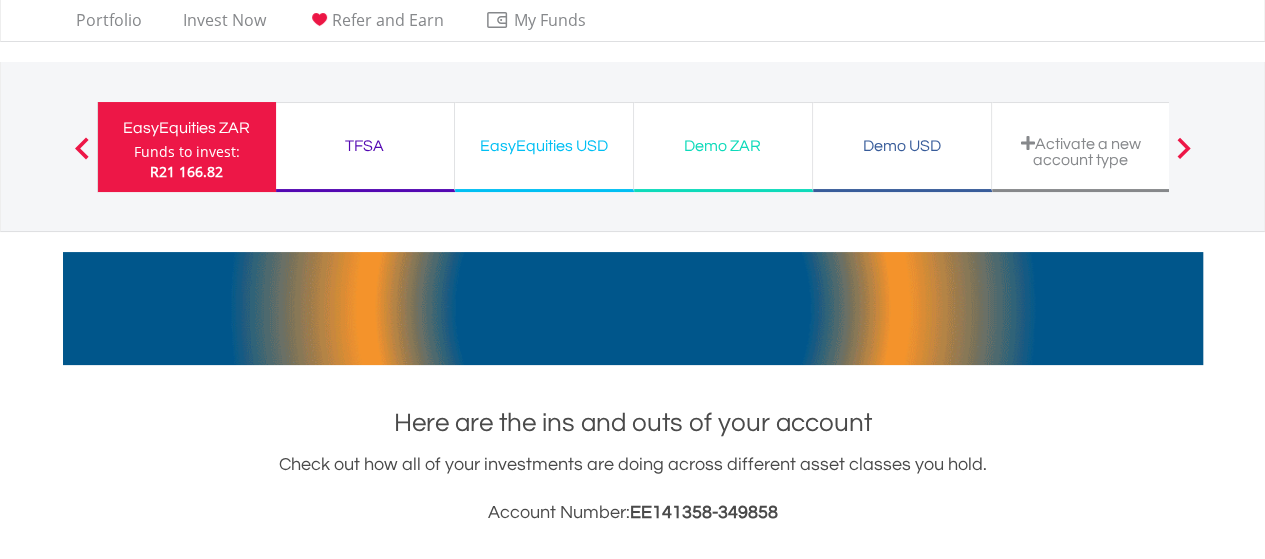 scroll, scrollTop: 100, scrollLeft: 0, axis: vertical 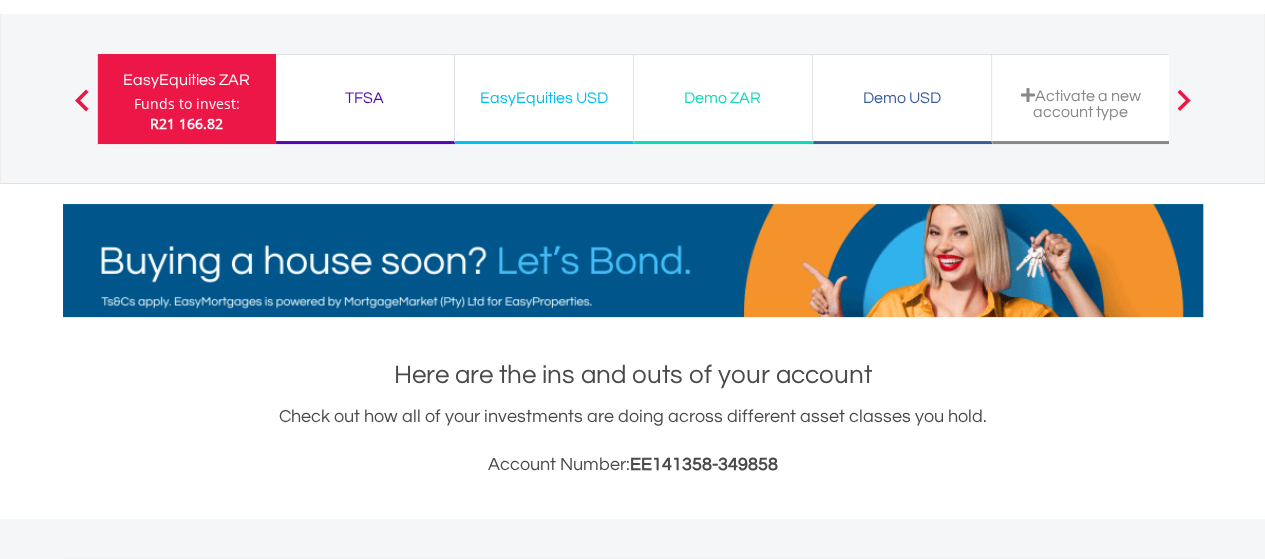 click on "TFSA
Funds to invest:
R21 166.82" at bounding box center [365, 99] 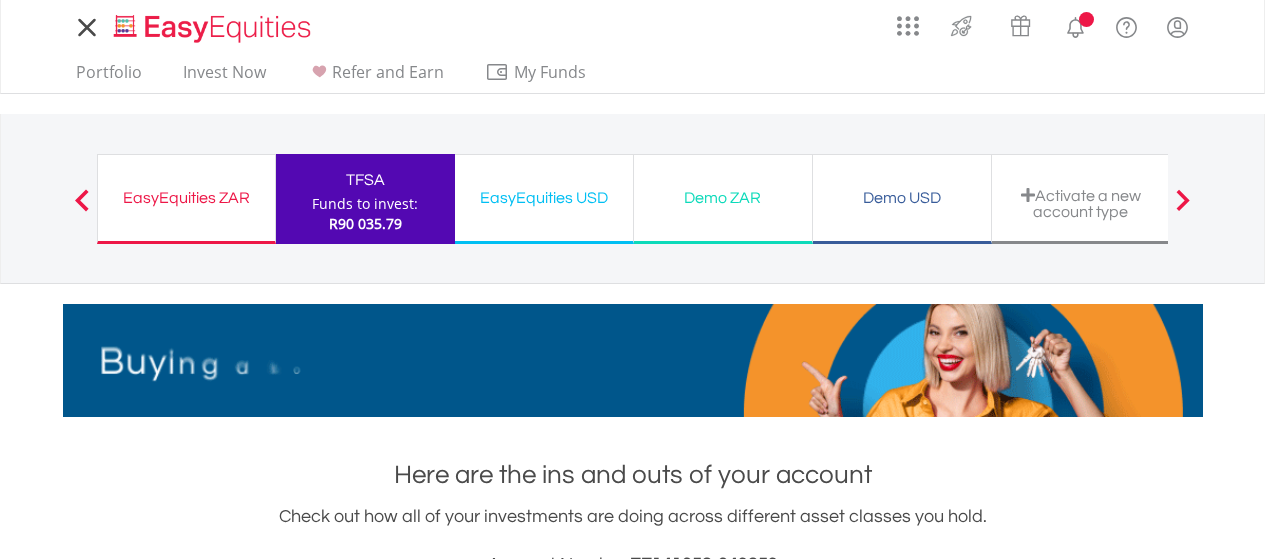scroll, scrollTop: 0, scrollLeft: 0, axis: both 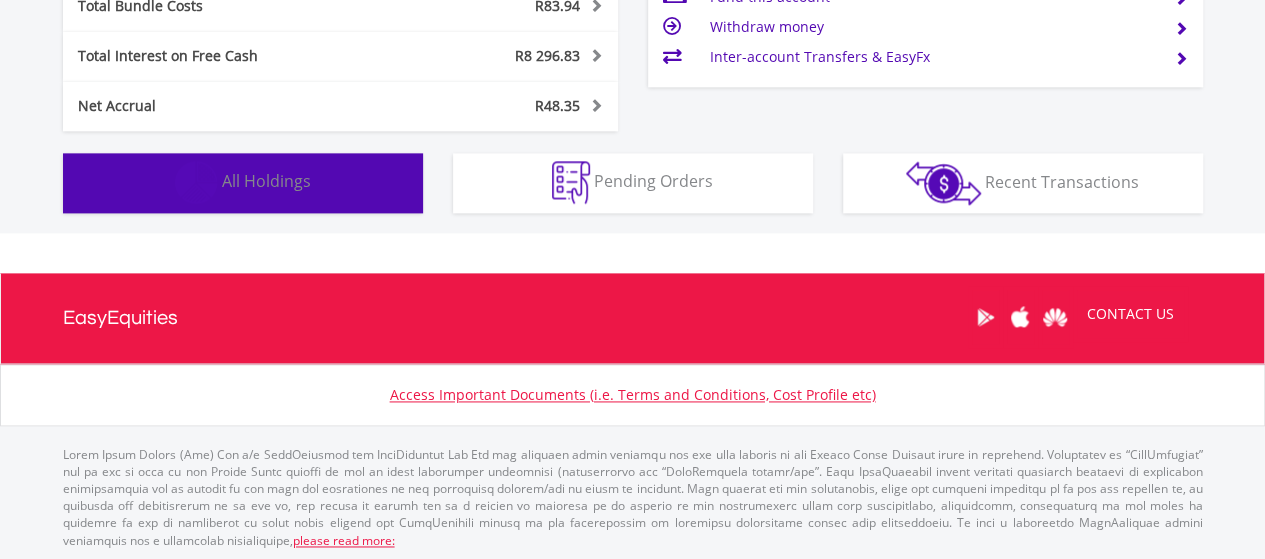 click on "Holdings
All Holdings" at bounding box center (243, 183) 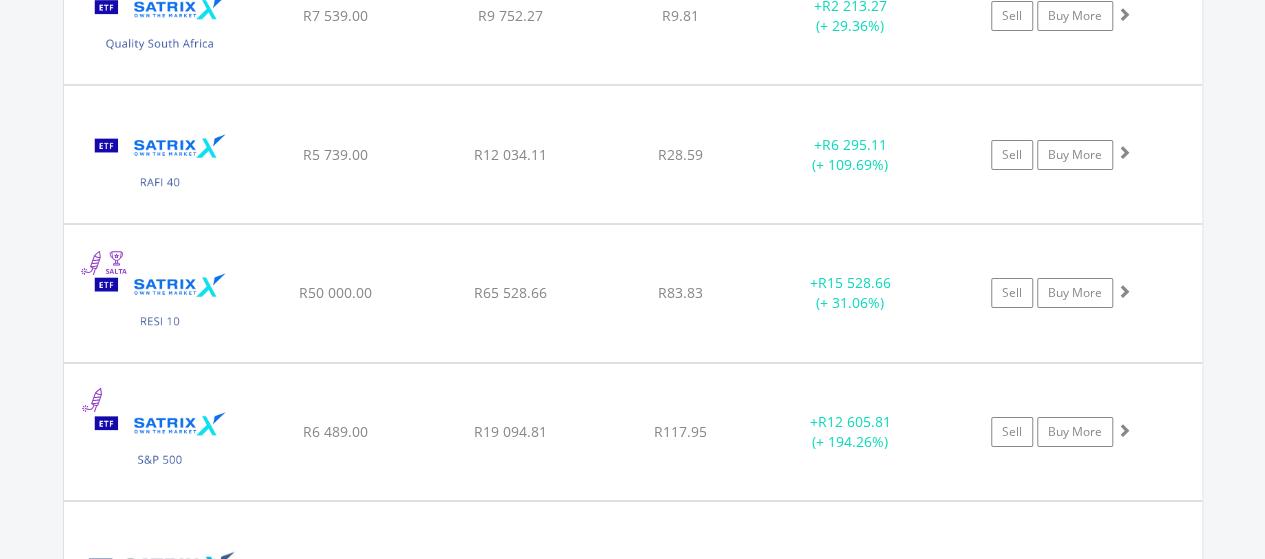 scroll, scrollTop: 3522, scrollLeft: 0, axis: vertical 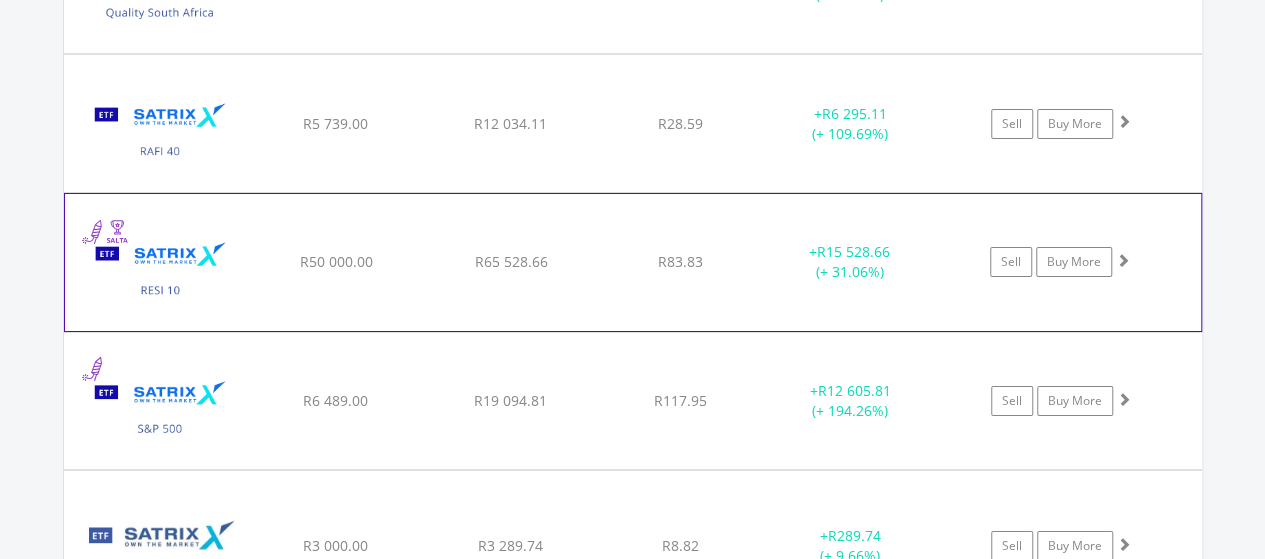 click on "﻿
Satrix RESI ETF
R50 000.00
R65 528.66
R83.83
+  R15 528.66 (+ 31.06%)
Sell
Buy More" at bounding box center (633, -1832) 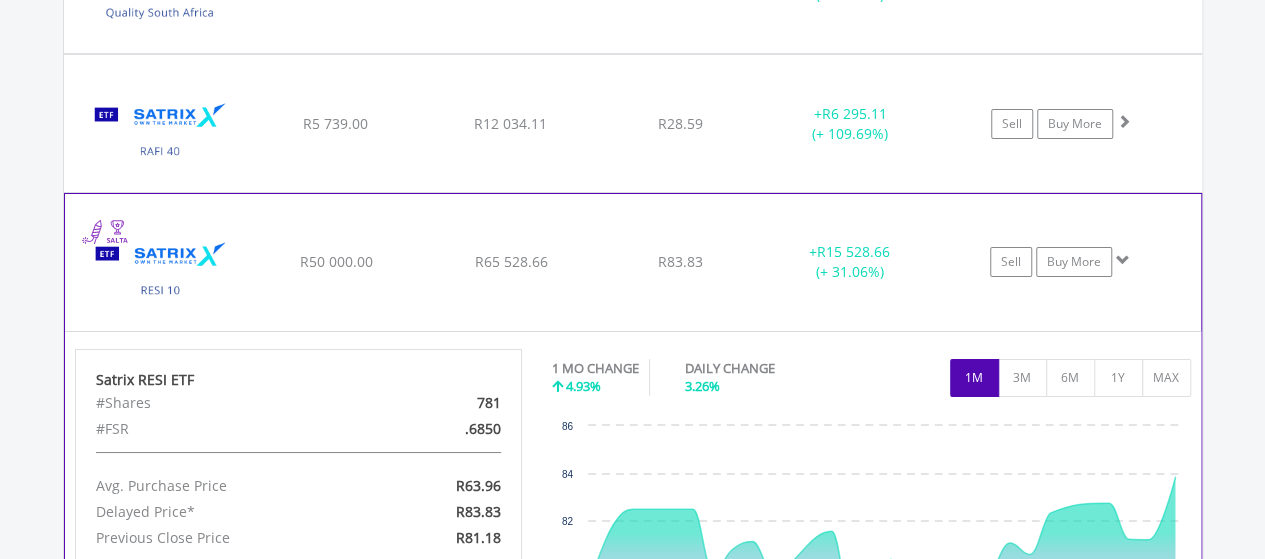 click on "﻿
Satrix RESI ETF
R50 000.00
R65 528.66
R83.83
+  R15 528.66 (+ 31.06%)
Sell
Buy More" at bounding box center (633, -1832) 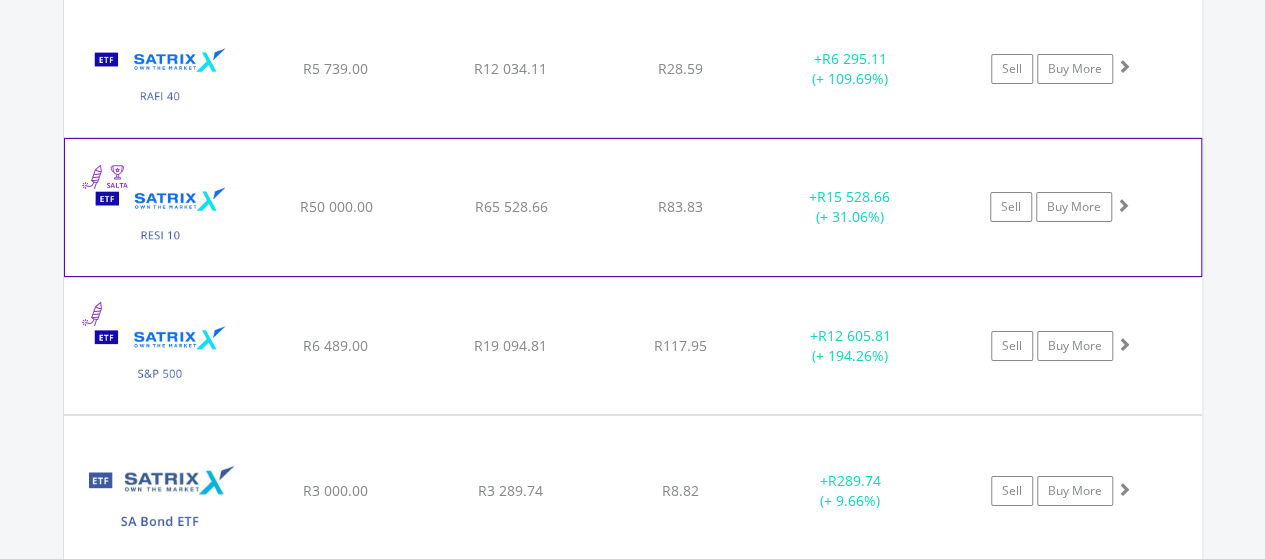 scroll, scrollTop: 3622, scrollLeft: 0, axis: vertical 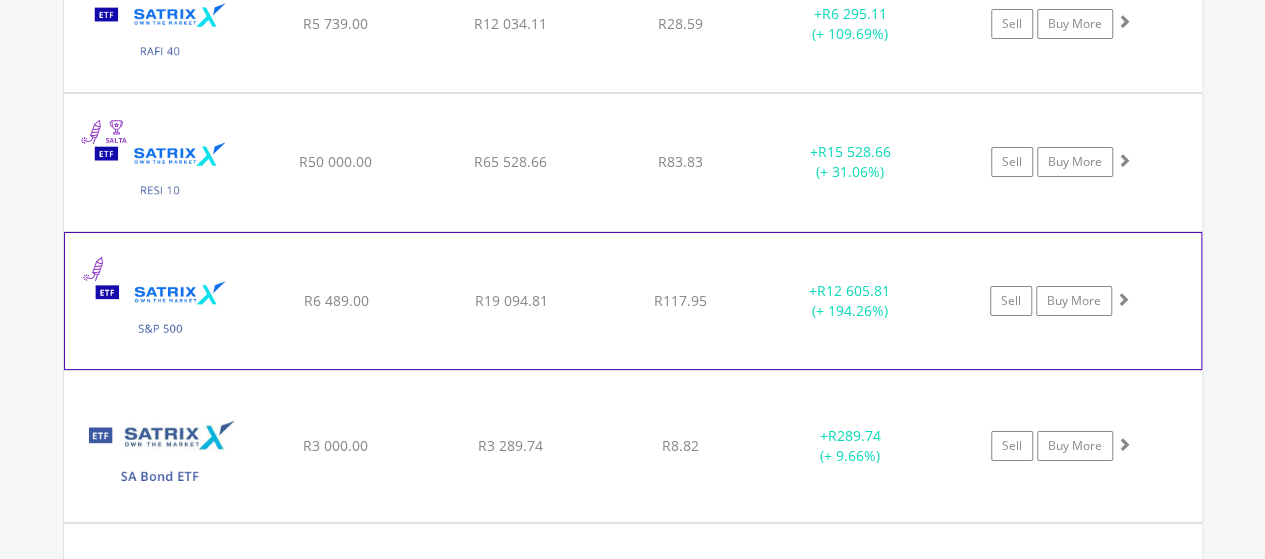 click on "﻿
Satrix S&P 500 ETF
R6 489.00
R19 094.81
R117.95
+  R12 605.81 (+ 194.26%)
Sell
Buy More" at bounding box center (633, -1932) 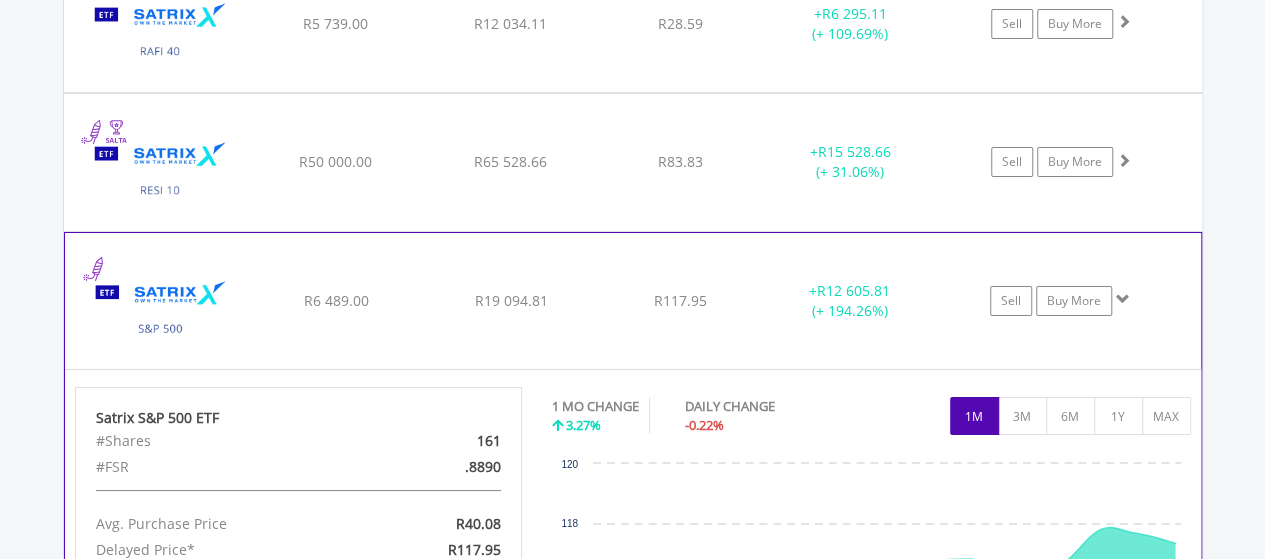 click on "﻿
Satrix S&P 500 ETF
R6 489.00
R19 094.81
R117.95
+  R12 605.81 (+ 194.26%)
Sell
Buy More" at bounding box center (633, -1932) 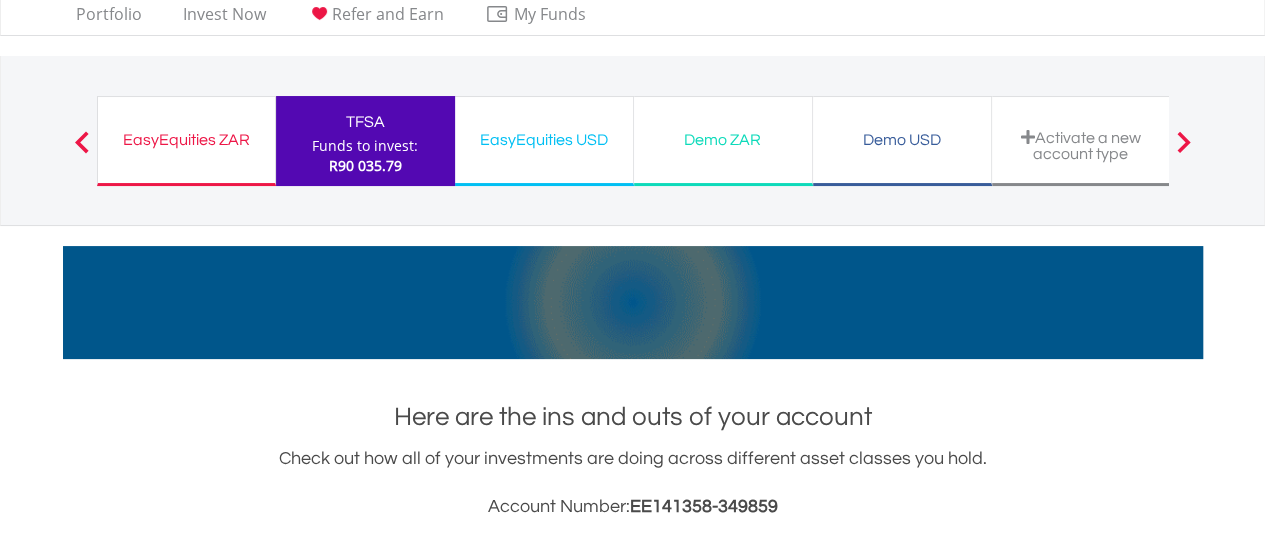 scroll, scrollTop: 0, scrollLeft: 0, axis: both 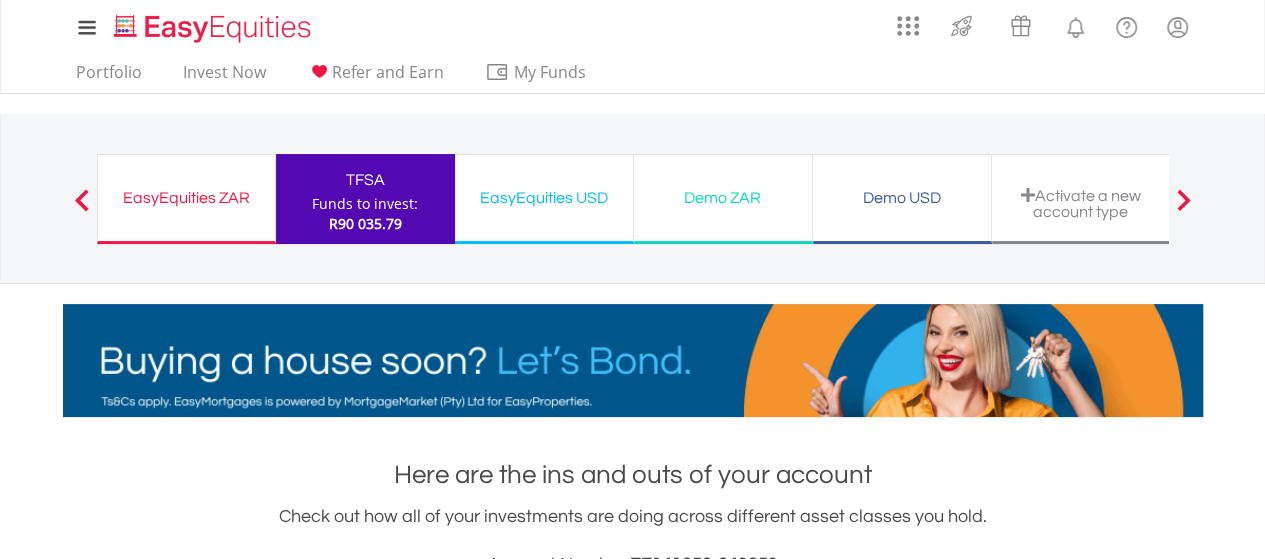 click on "EasyEquities USD
Funds to invest:
R90 035.79" at bounding box center (544, 199) 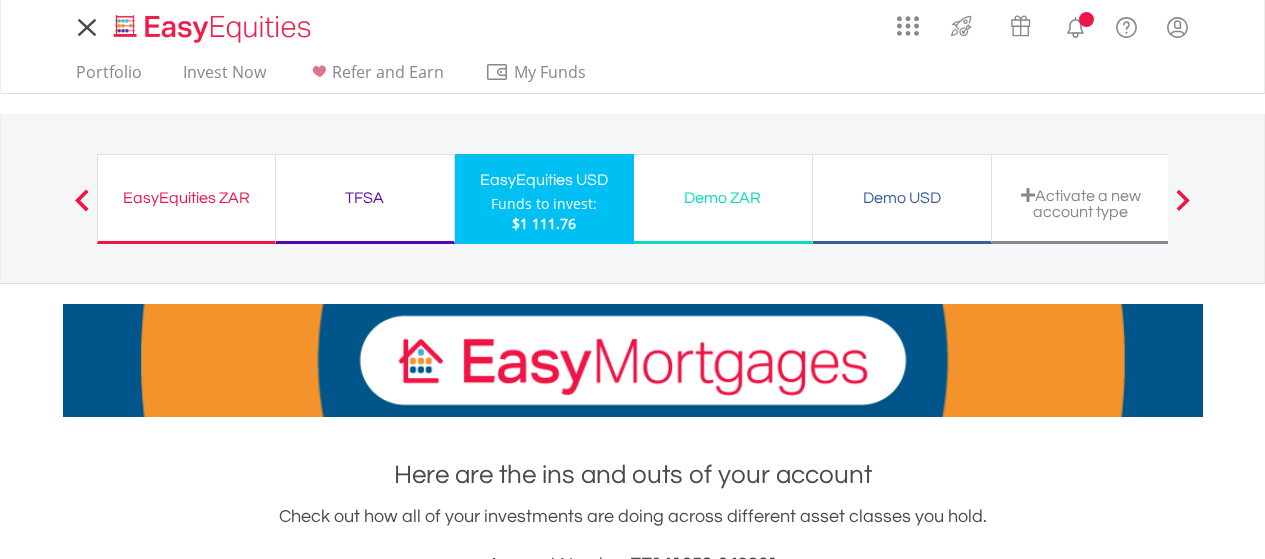 scroll, scrollTop: 0, scrollLeft: 0, axis: both 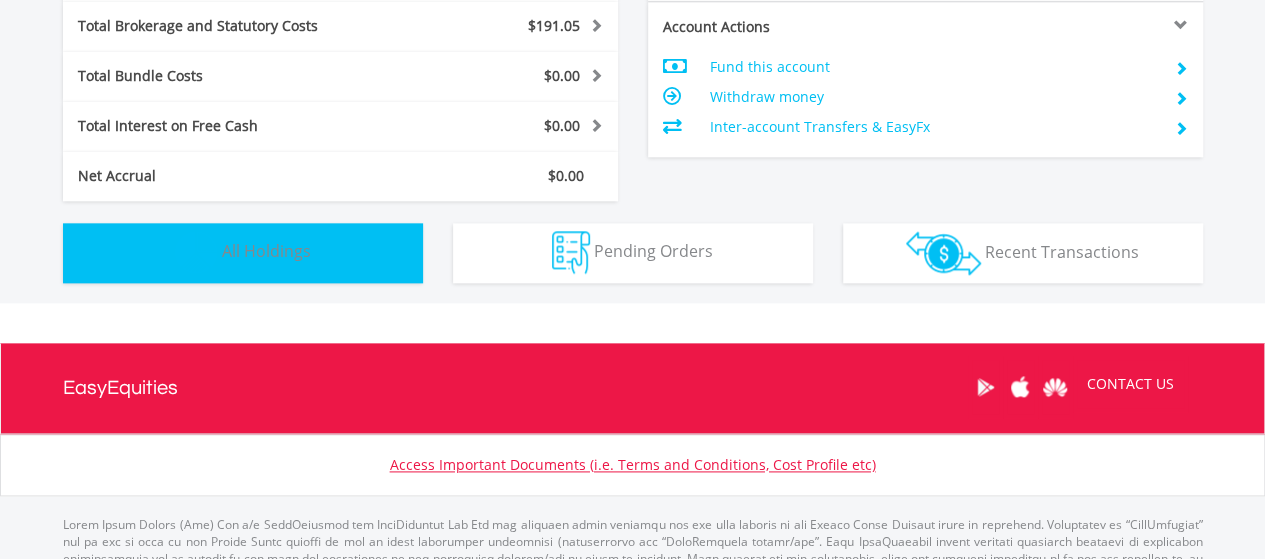 click on "All Holdings" at bounding box center (266, 251) 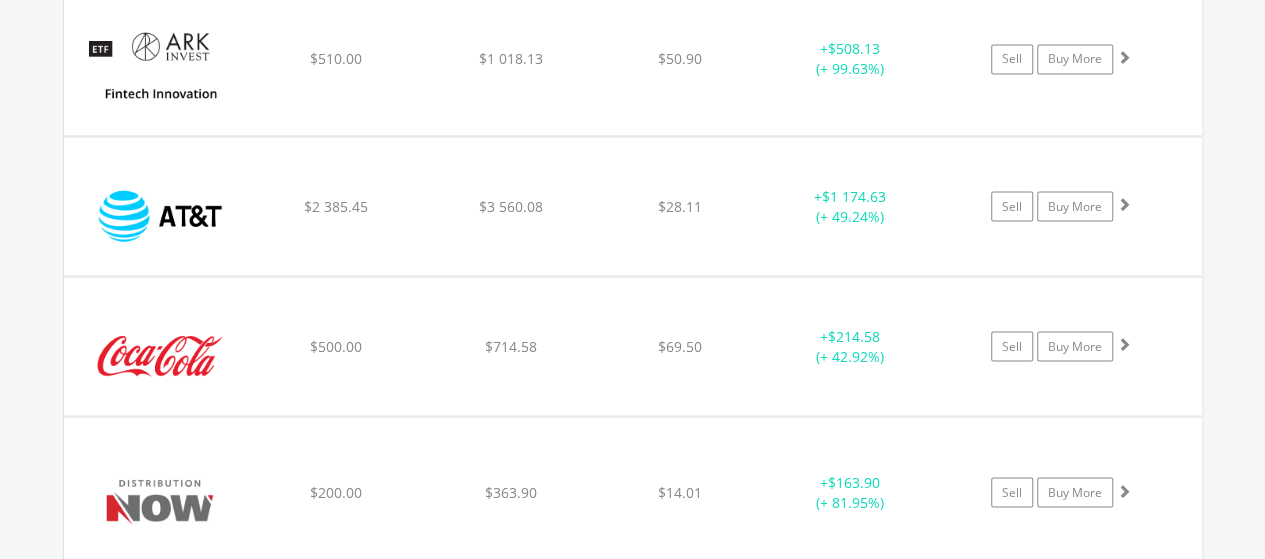 scroll, scrollTop: 1742, scrollLeft: 0, axis: vertical 